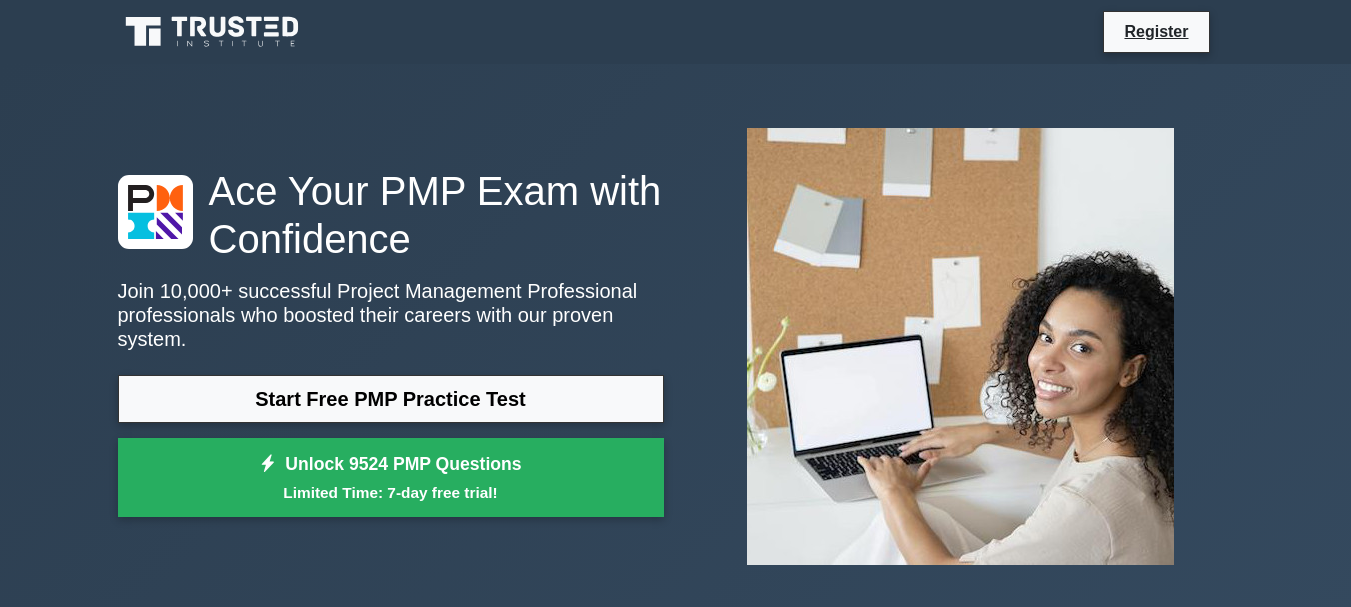 scroll, scrollTop: 0, scrollLeft: 0, axis: both 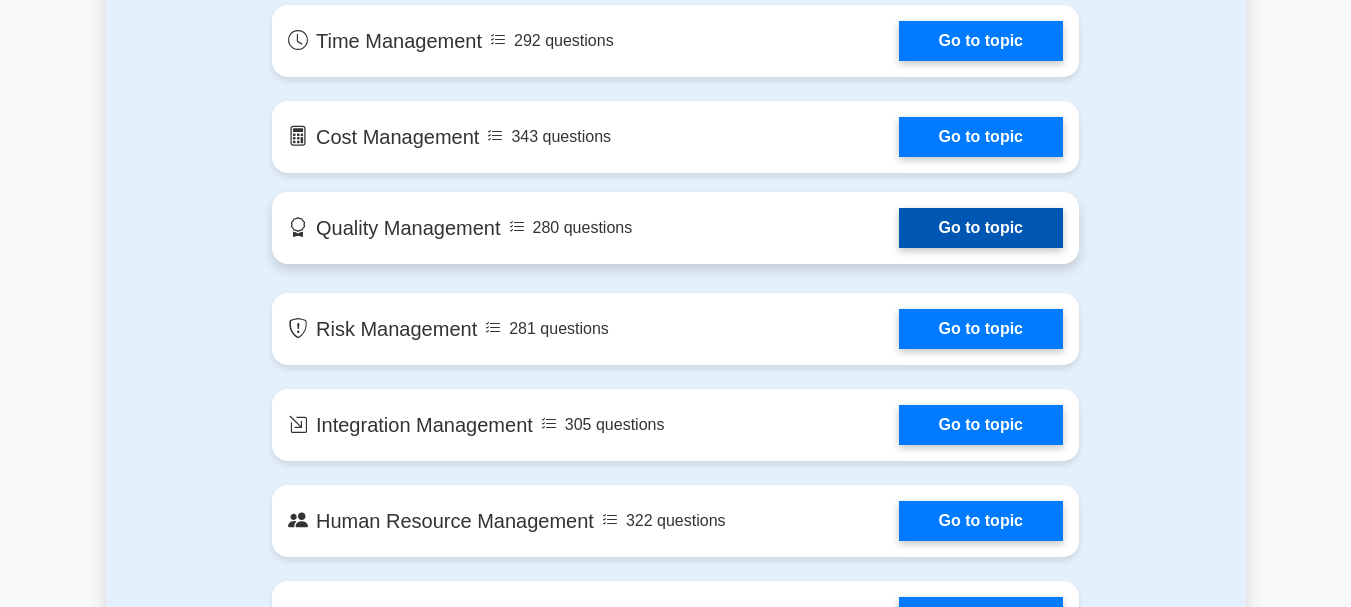 click on "Go to topic" at bounding box center [981, 228] 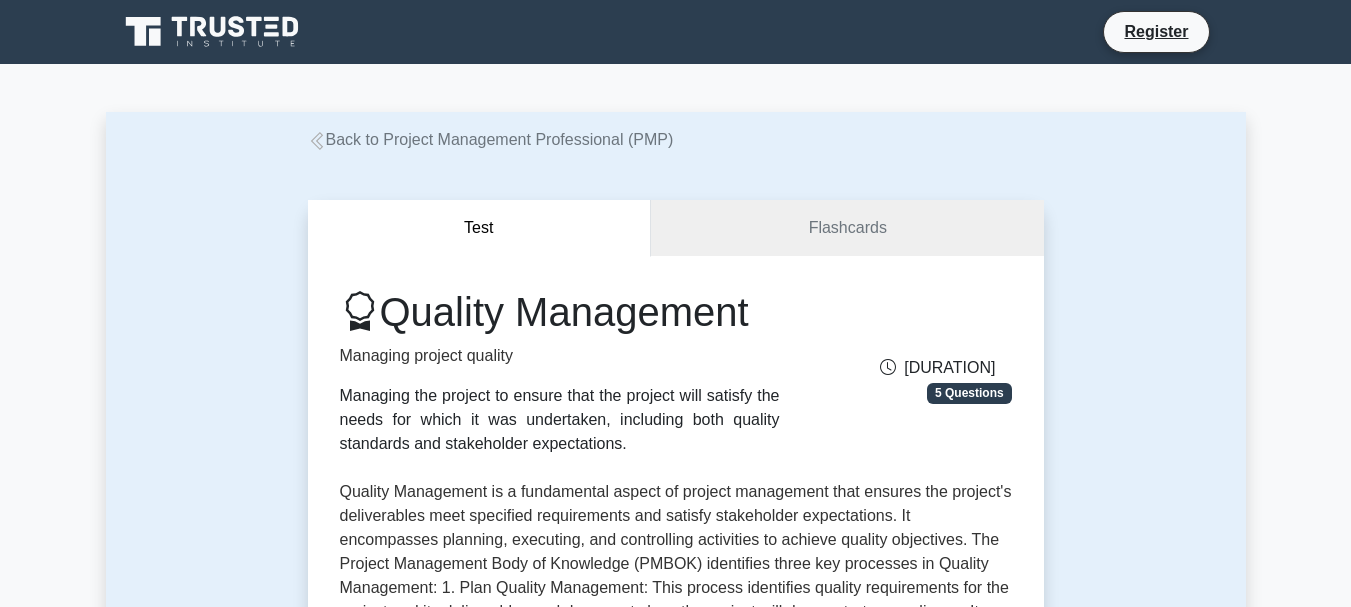 scroll, scrollTop: 0, scrollLeft: 0, axis: both 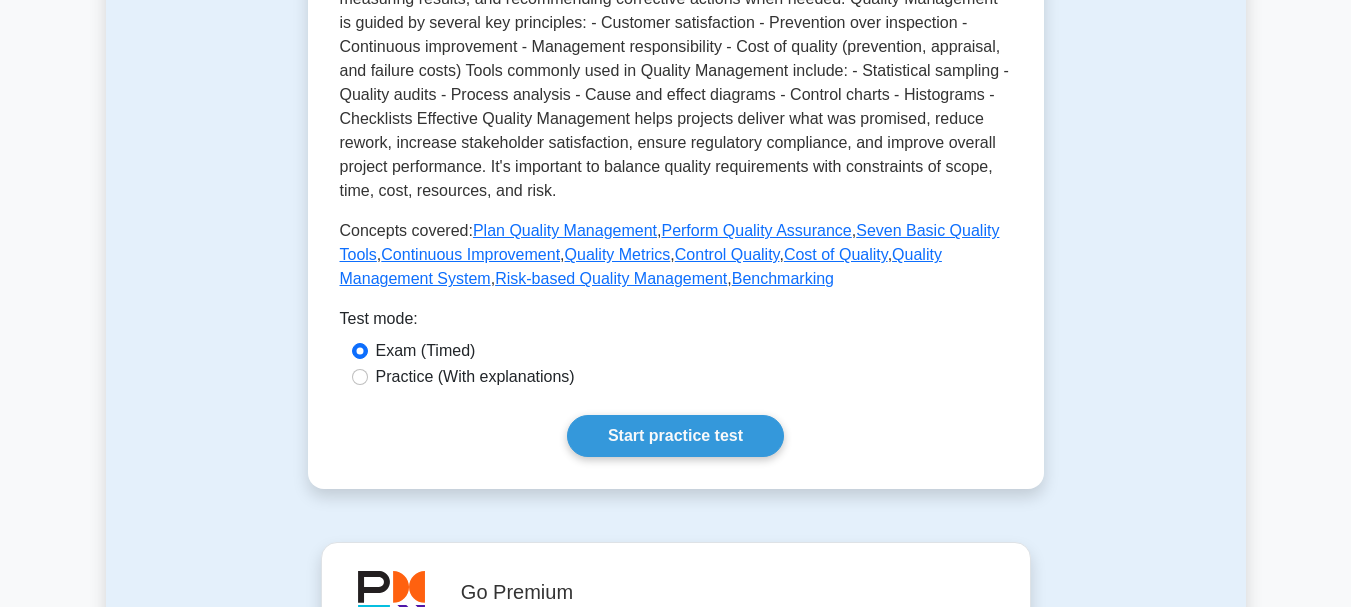 click on "Practice (With explanations)" at bounding box center (676, 377) 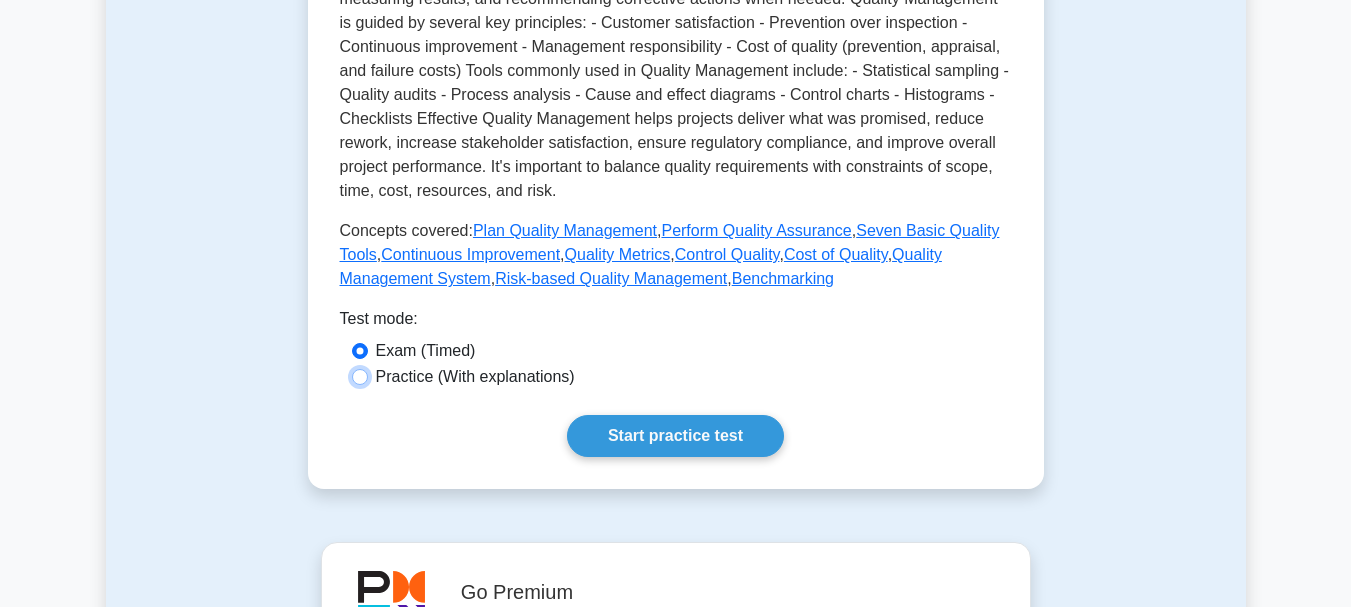 click on "Practice (With explanations)" at bounding box center (360, 377) 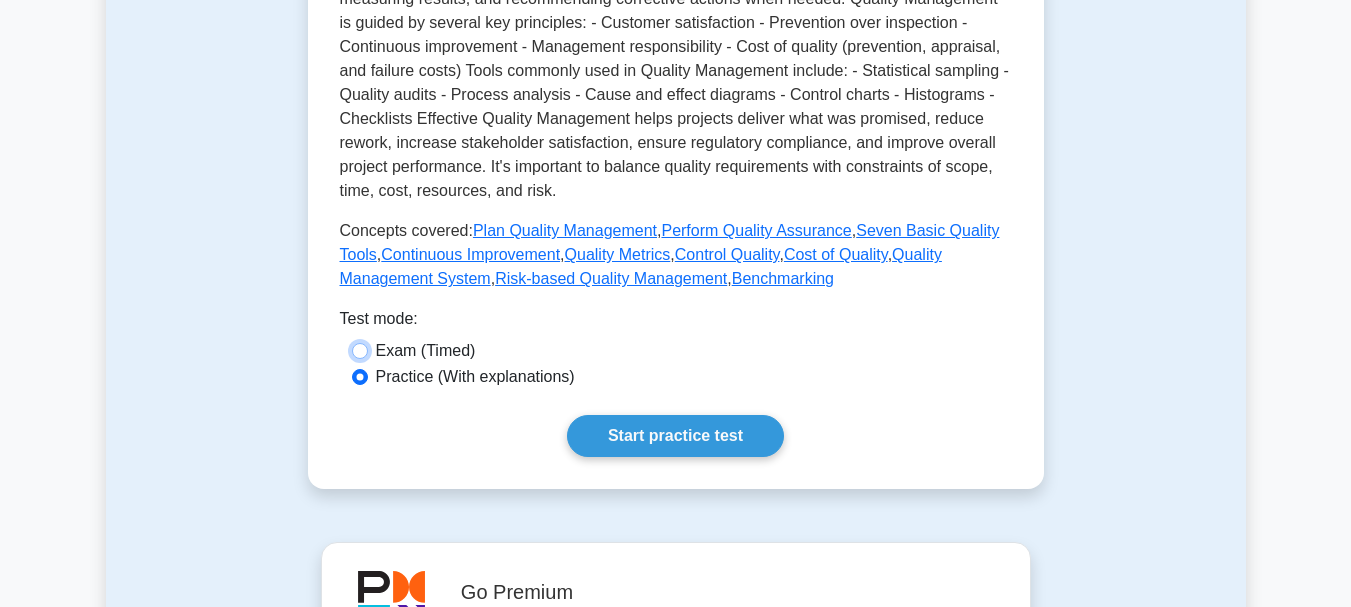 click on "Exam (Timed)" at bounding box center [360, 351] 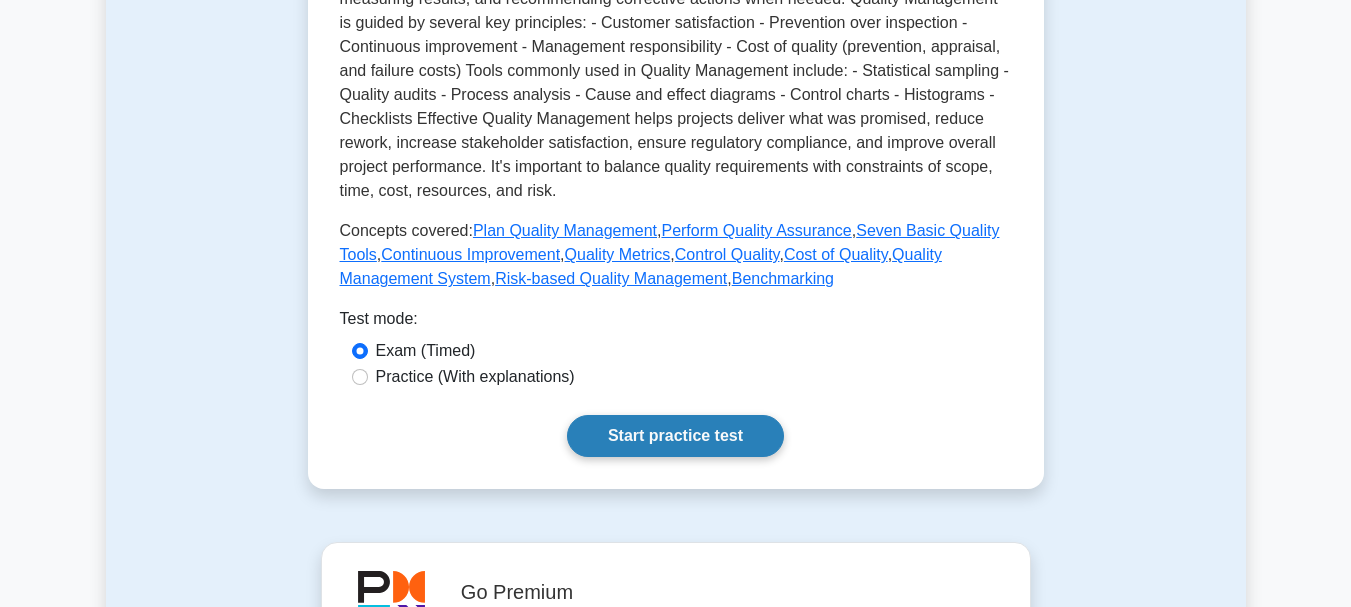 click on "Start practice test" at bounding box center [675, 436] 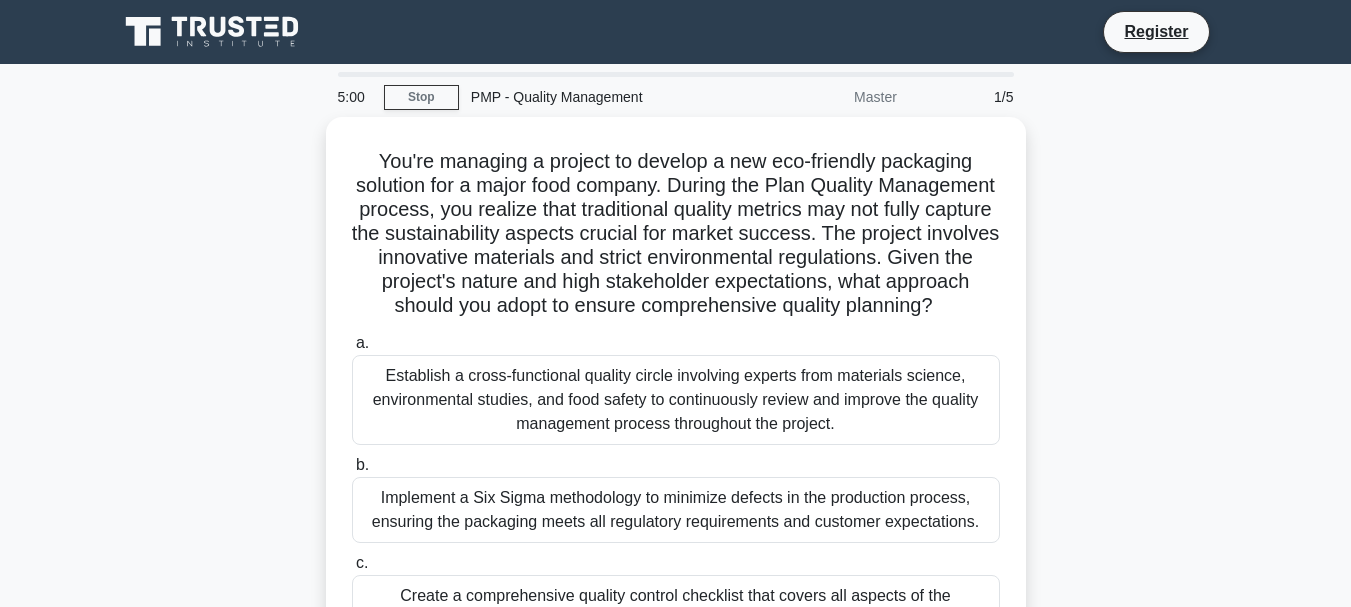 scroll, scrollTop: 0, scrollLeft: 0, axis: both 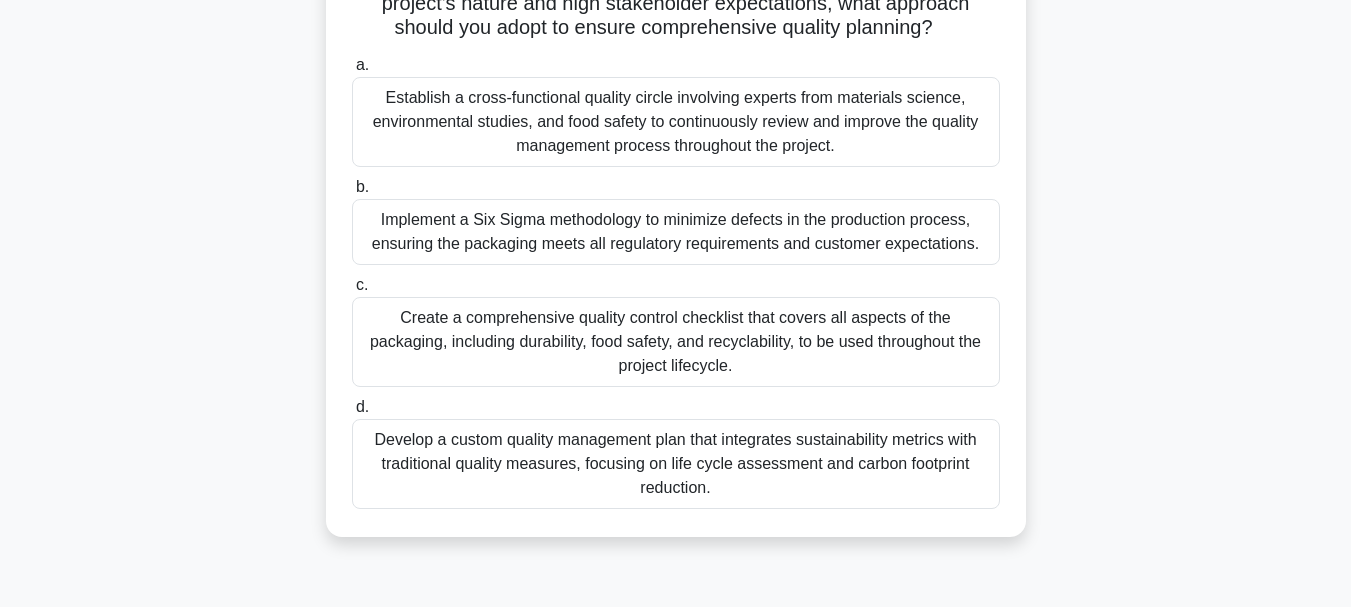 click on "Establish a cross-functional quality circle involving experts from materials science, environmental studies, and food safety to continuously review and improve the quality management process throughout the project." at bounding box center (676, 122) 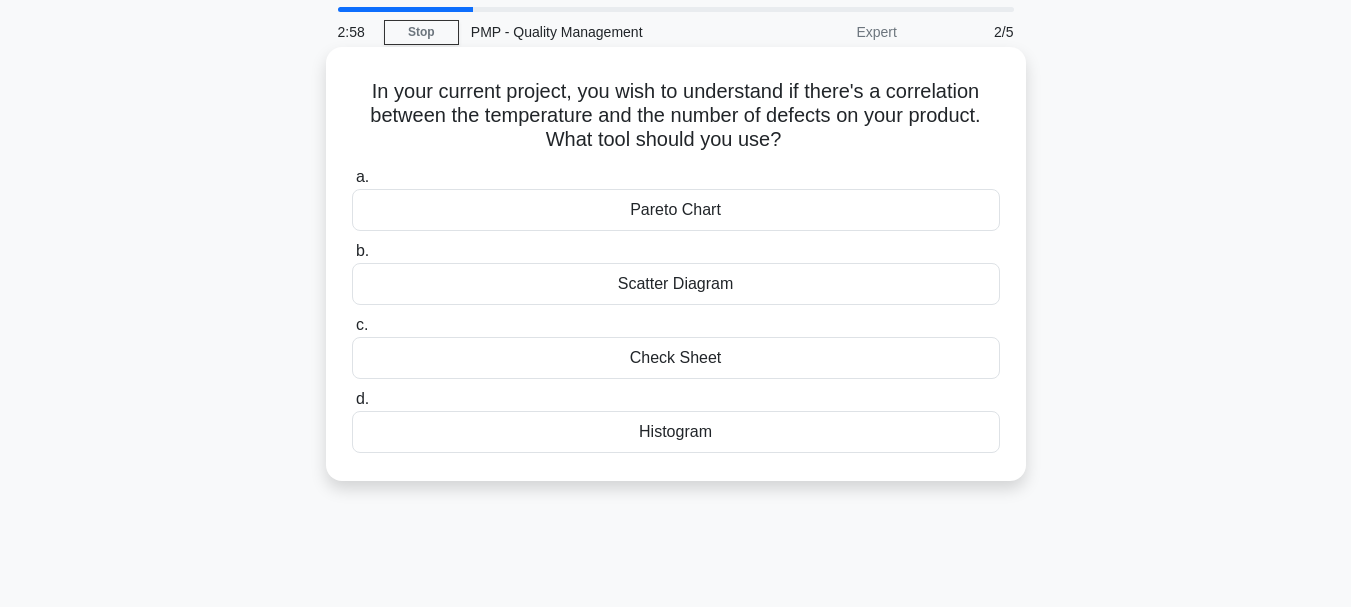 scroll, scrollTop: 100, scrollLeft: 0, axis: vertical 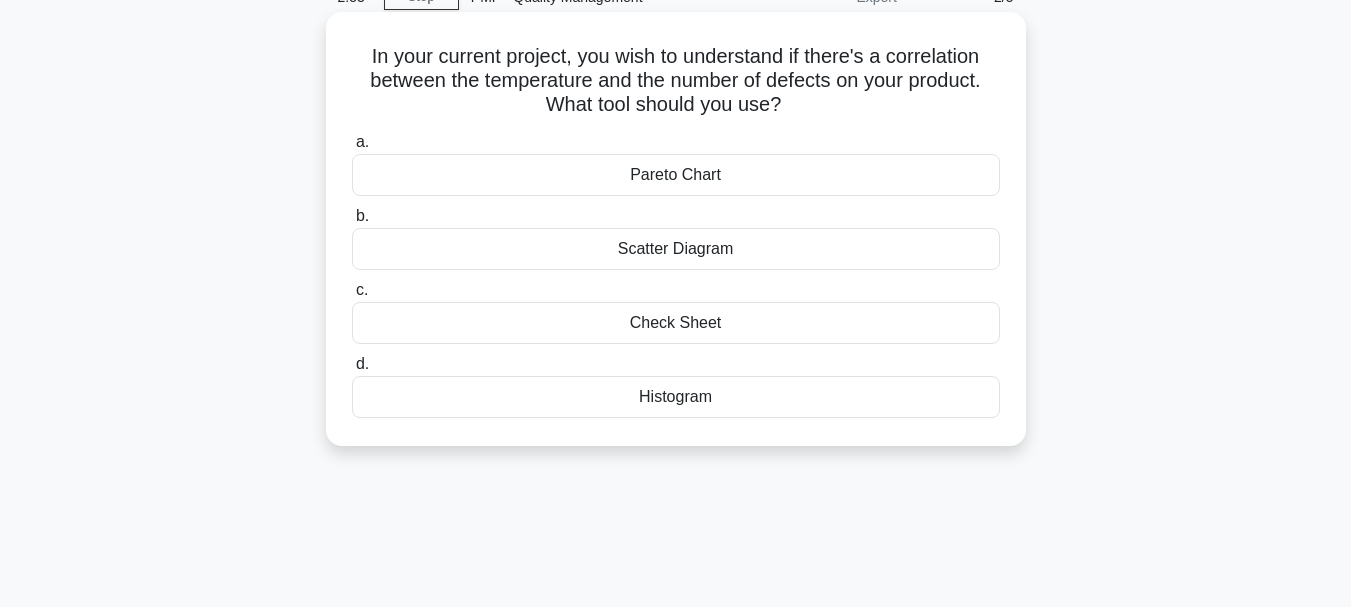 click on "Pareto Chart" at bounding box center (676, 175) 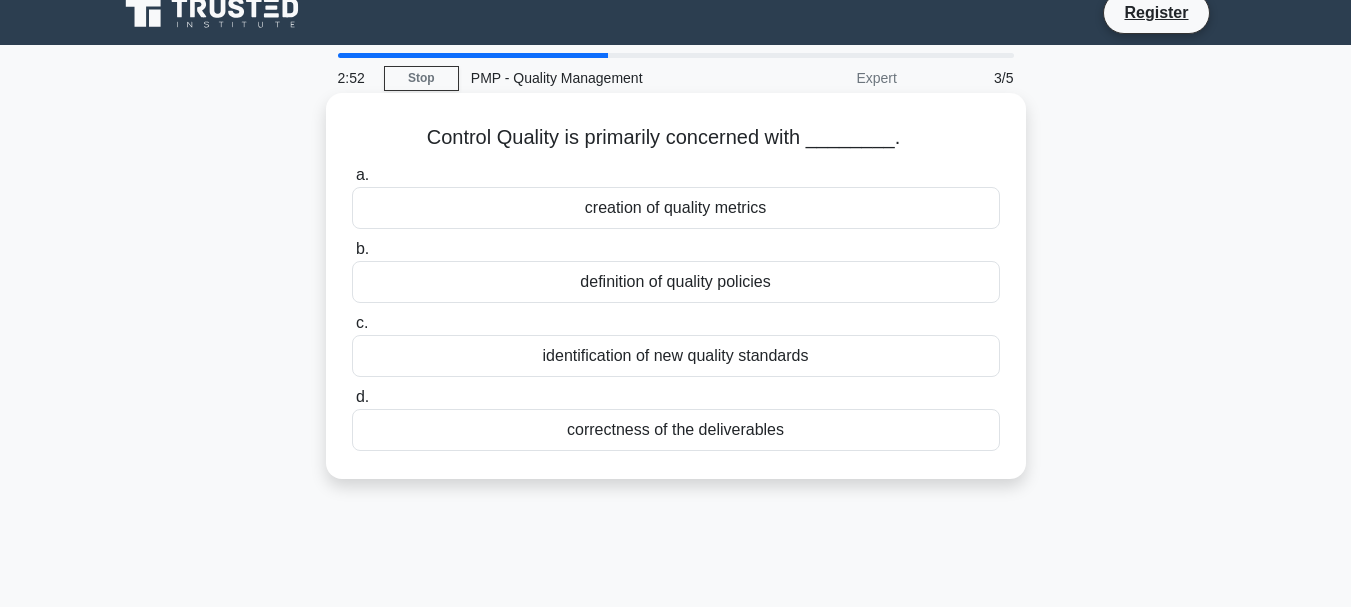 scroll, scrollTop: 0, scrollLeft: 0, axis: both 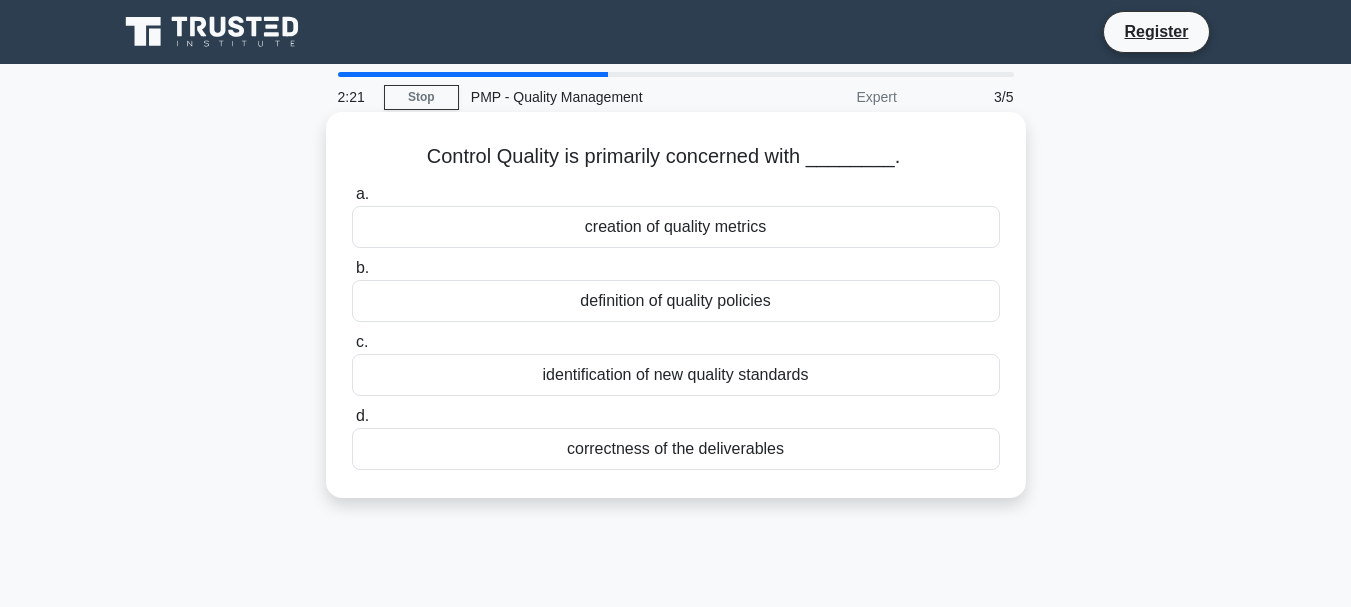 click on "creation of quality metrics" at bounding box center (676, 227) 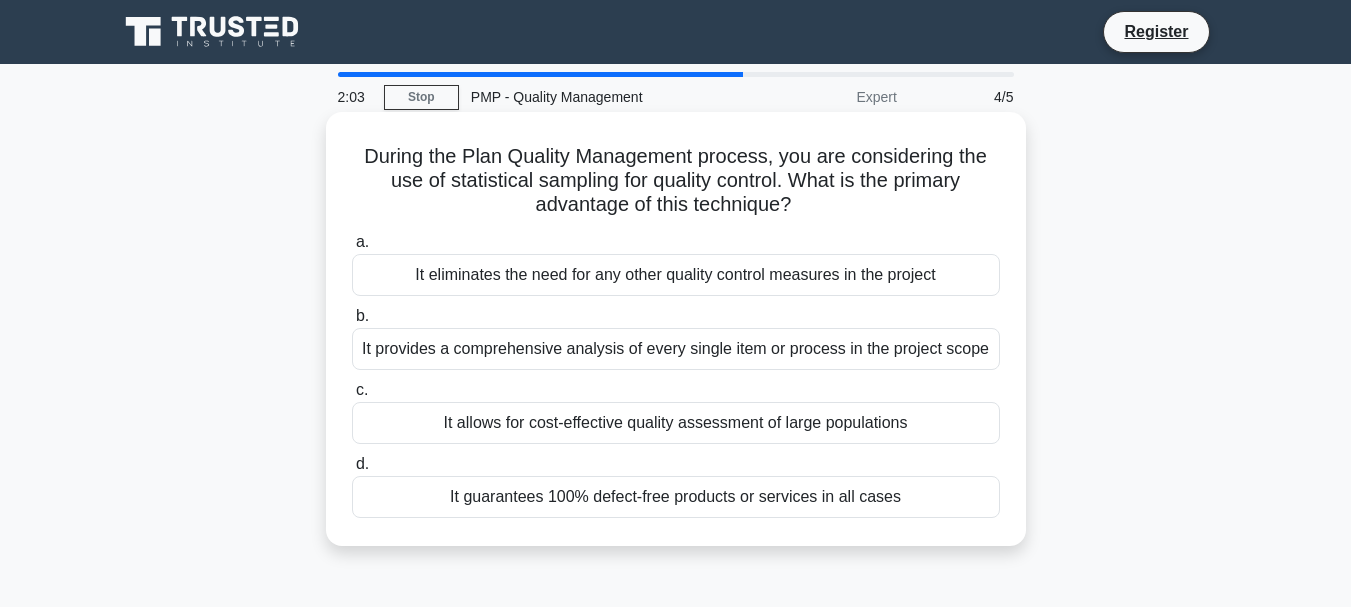 scroll, scrollTop: 100, scrollLeft: 0, axis: vertical 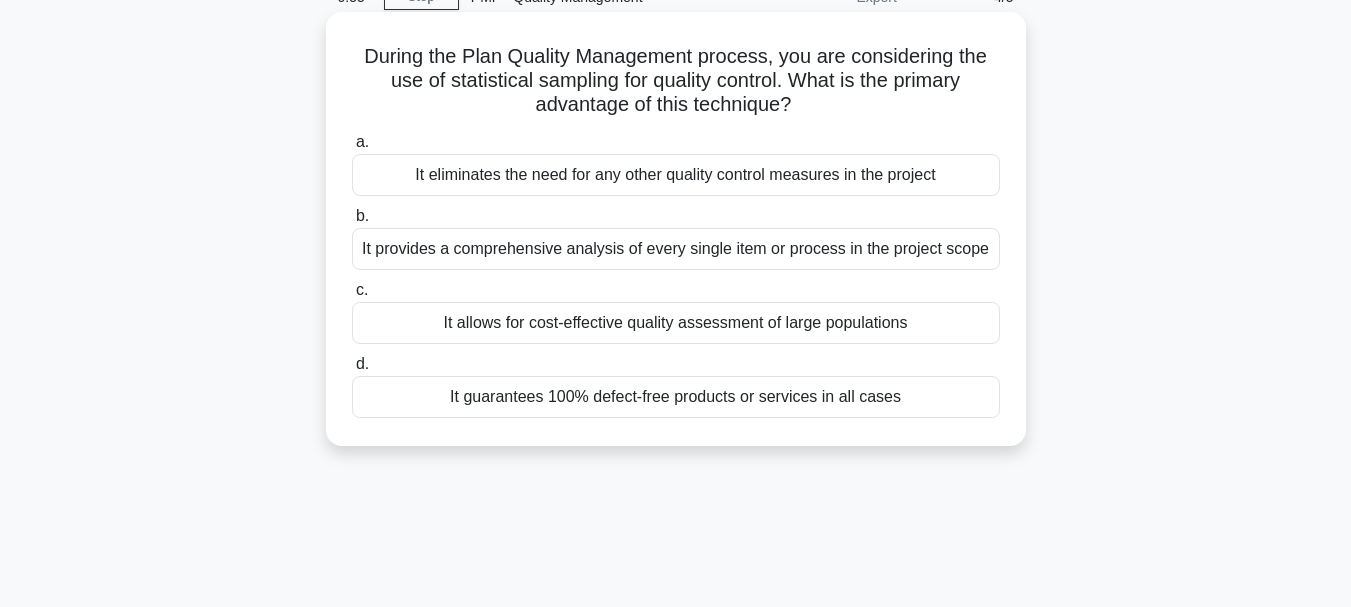 click on "It provides a comprehensive analysis of every single item or process in the project scope" at bounding box center (676, 249) 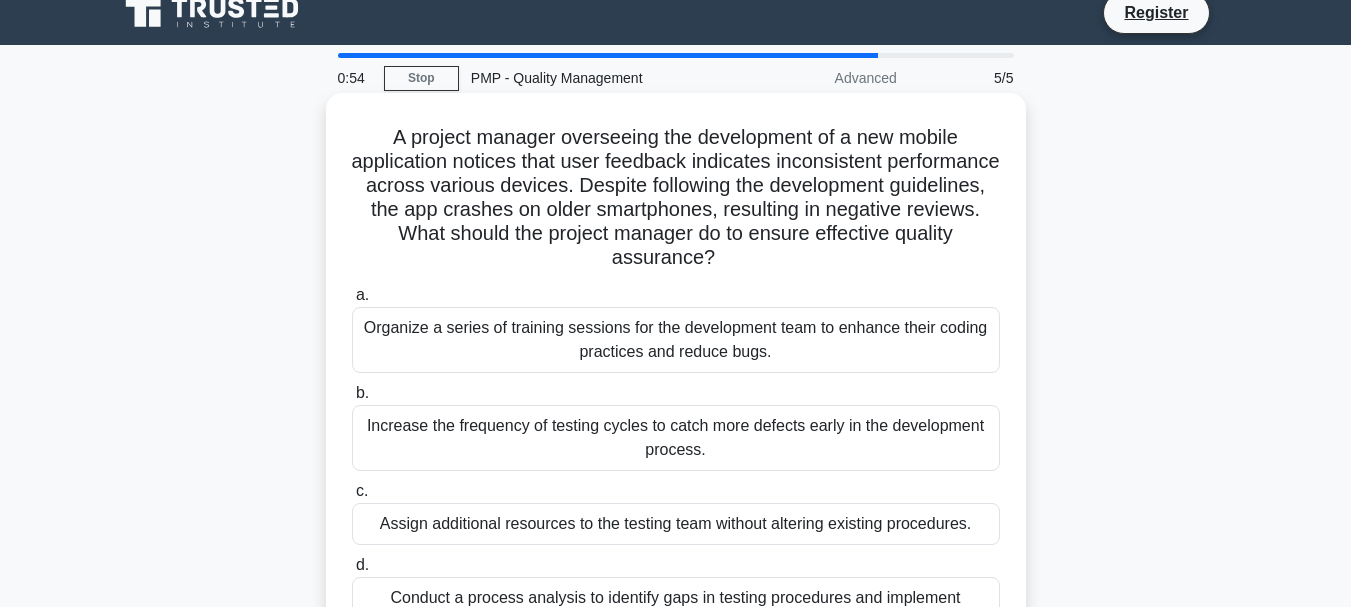 scroll, scrollTop: 0, scrollLeft: 0, axis: both 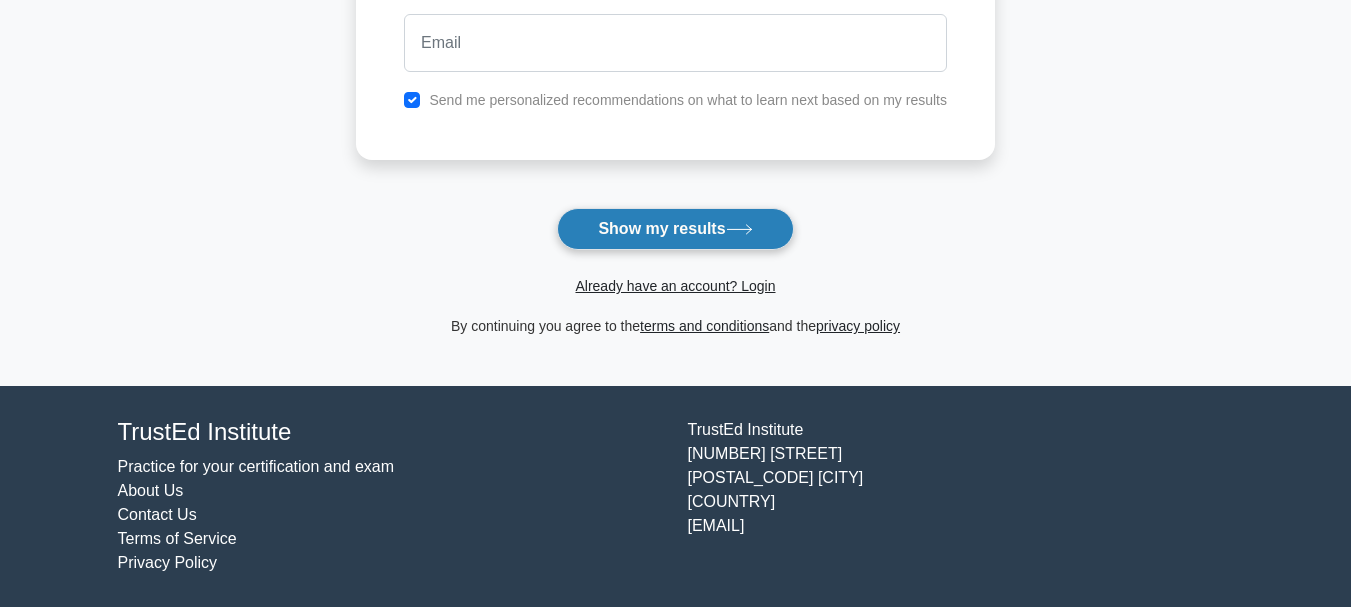 click on "Show my results" at bounding box center (675, 229) 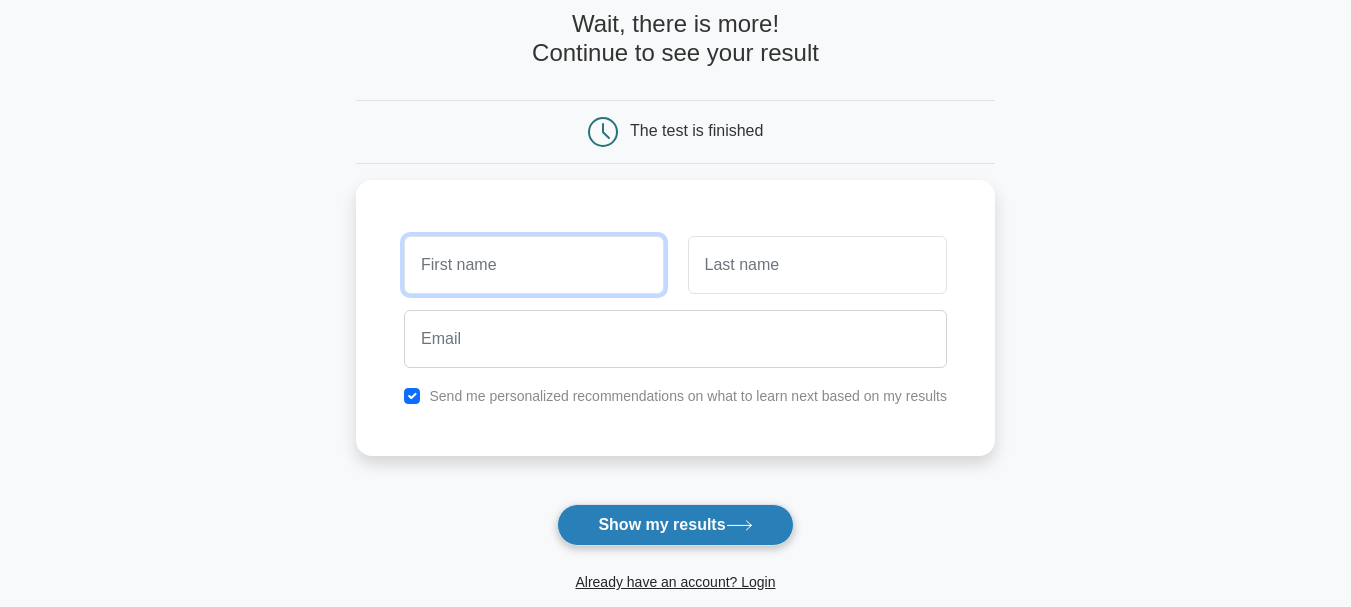 scroll, scrollTop: 64, scrollLeft: 0, axis: vertical 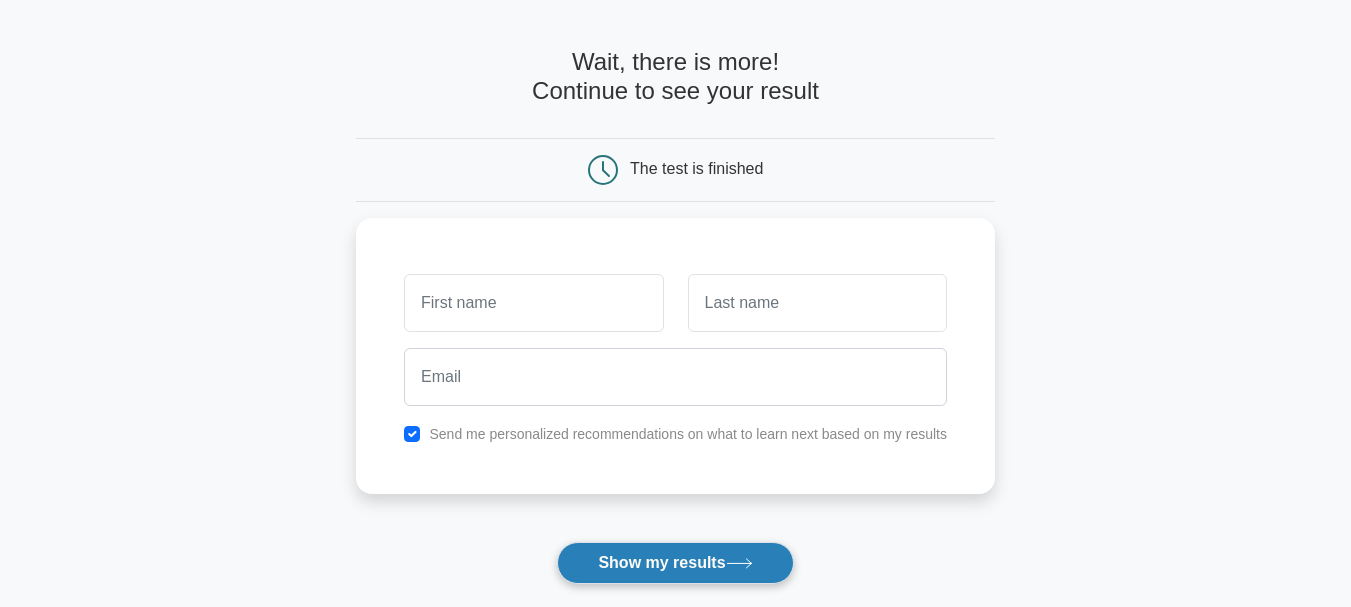 click on "Show my results" at bounding box center [675, 563] 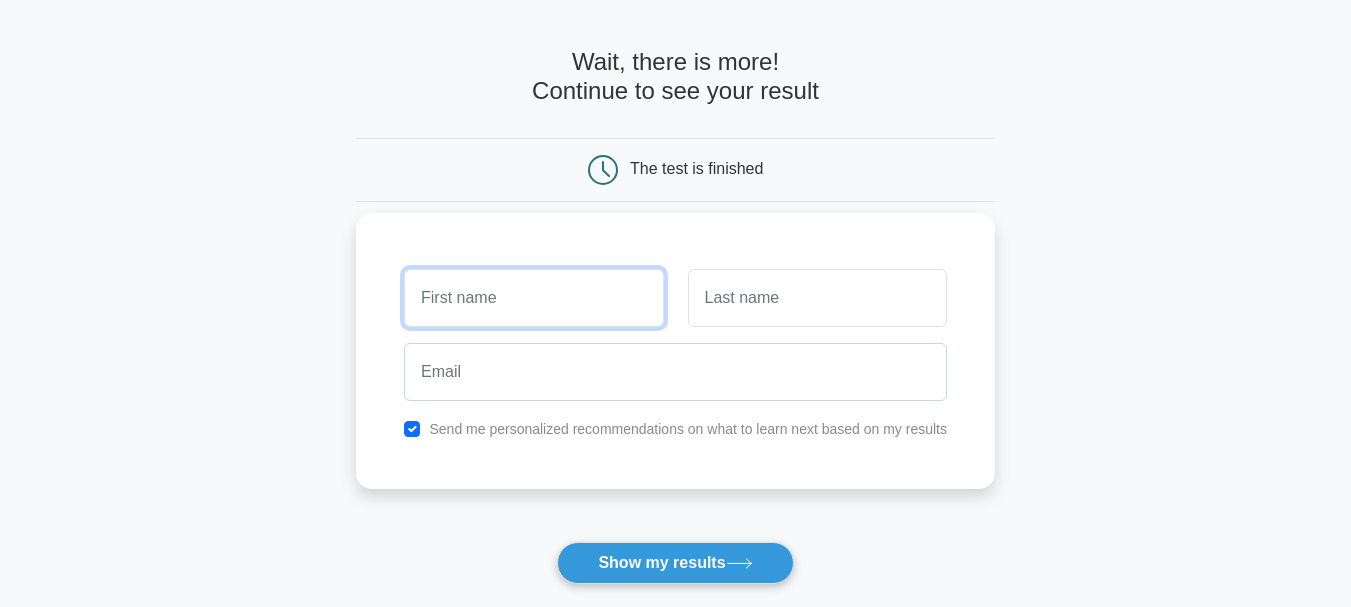 click at bounding box center (533, 298) 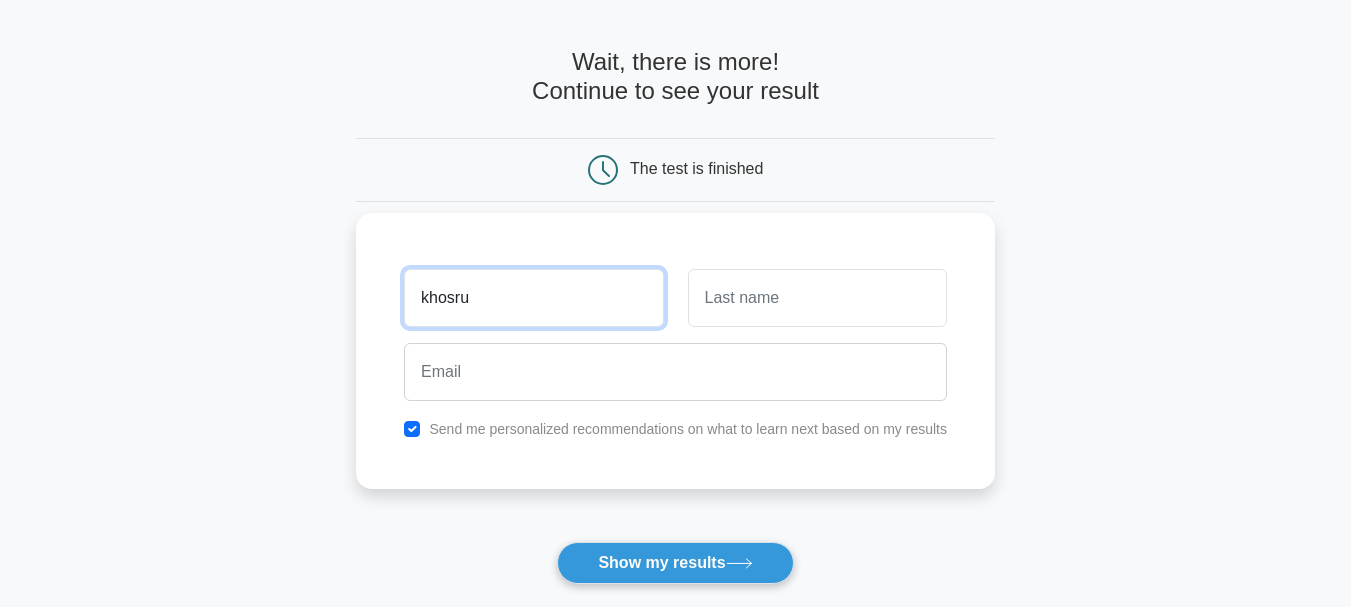 type on "khosru" 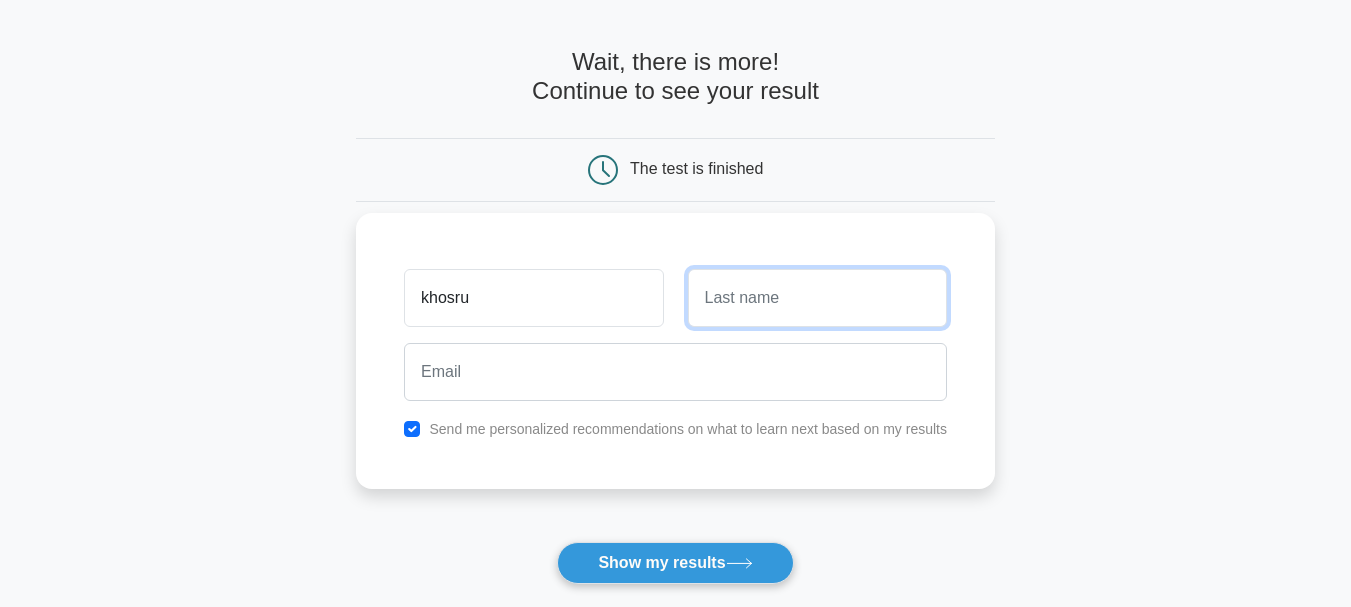 click at bounding box center (817, 298) 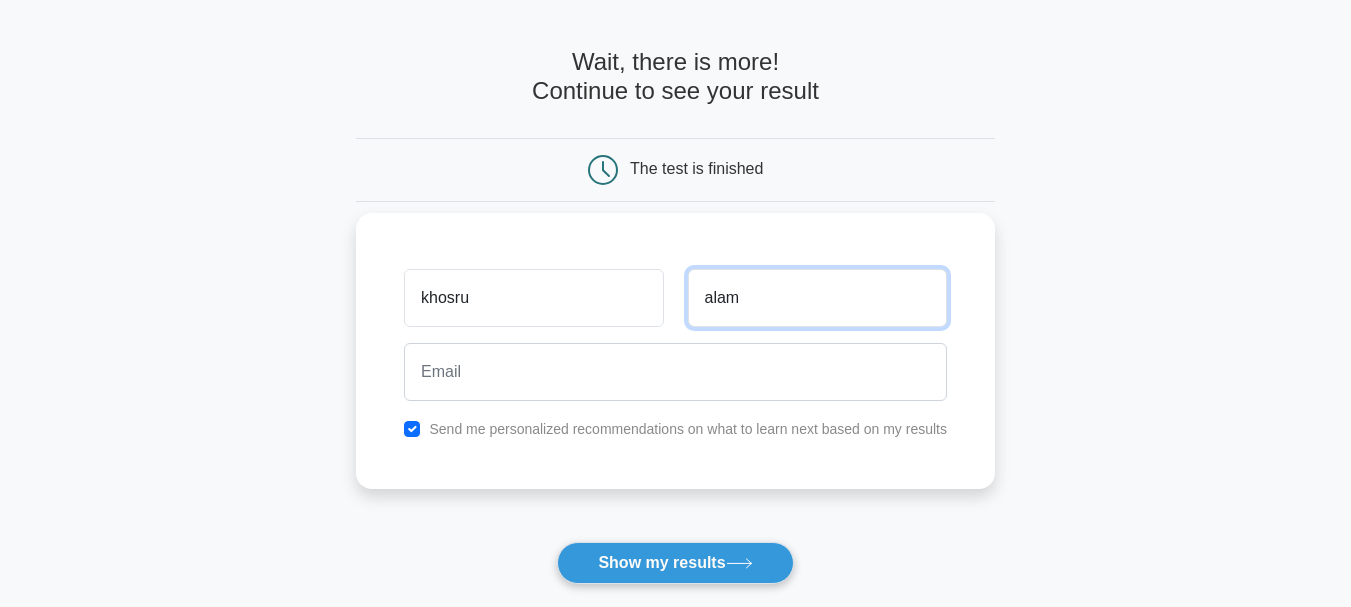 type on "alam" 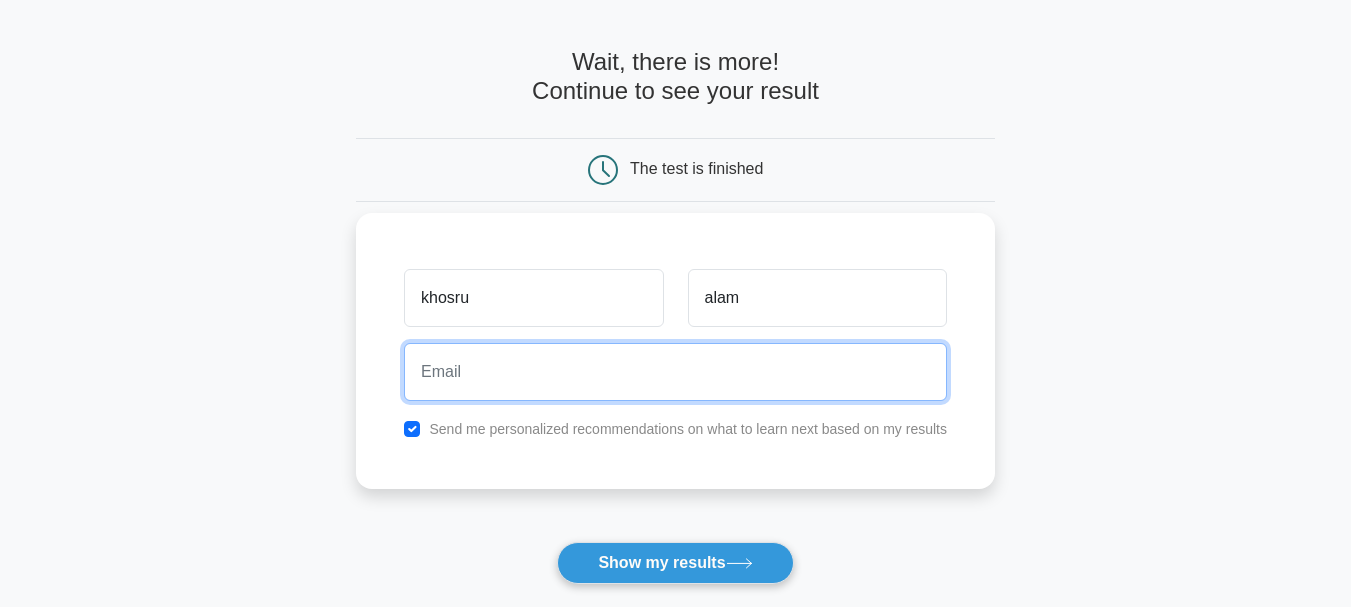 click at bounding box center (675, 372) 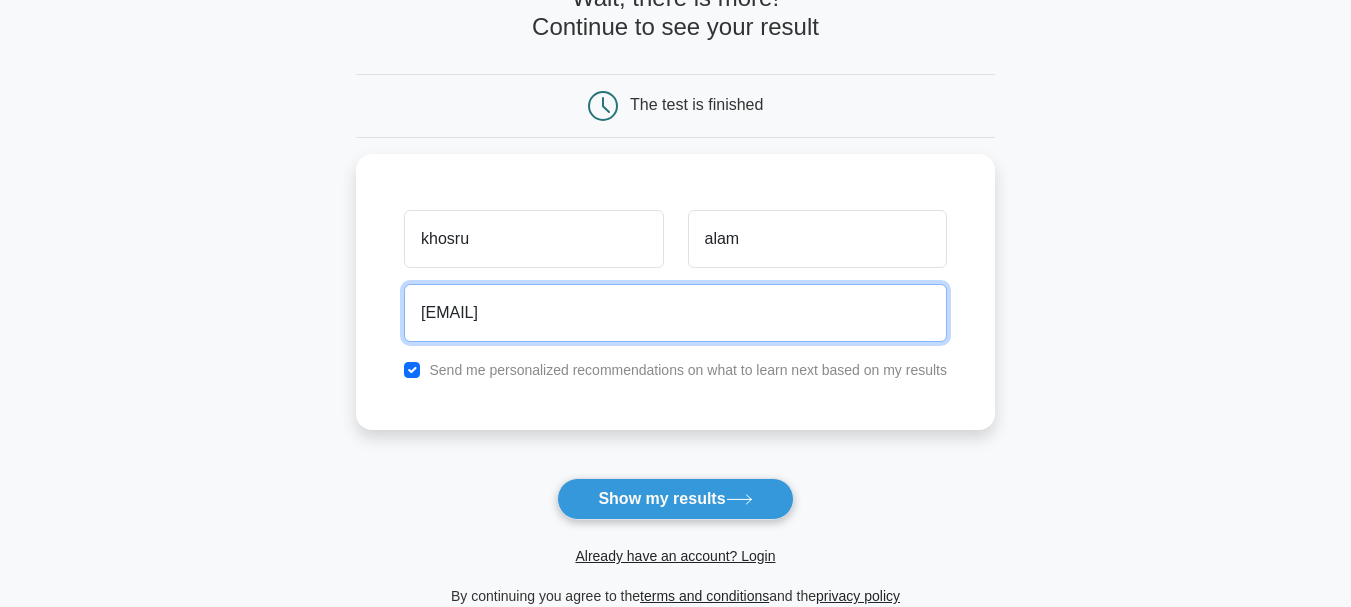 scroll, scrollTop: 164, scrollLeft: 0, axis: vertical 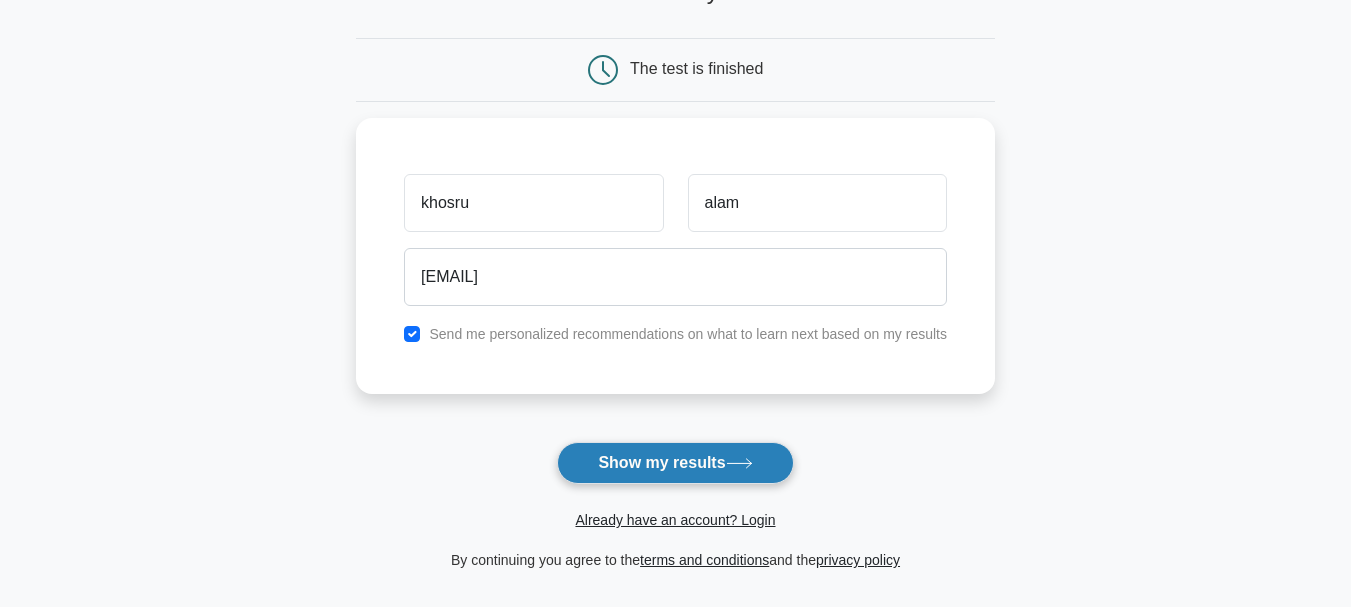 click on "Show my results" at bounding box center [675, 463] 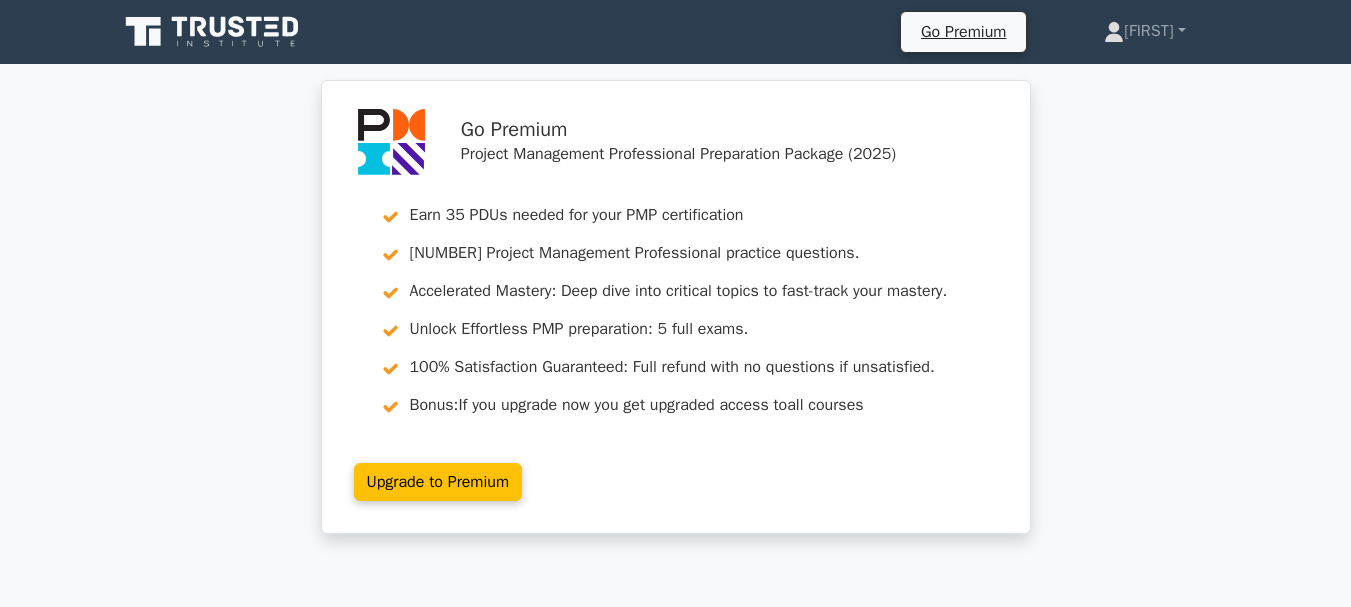 scroll, scrollTop: 0, scrollLeft: 0, axis: both 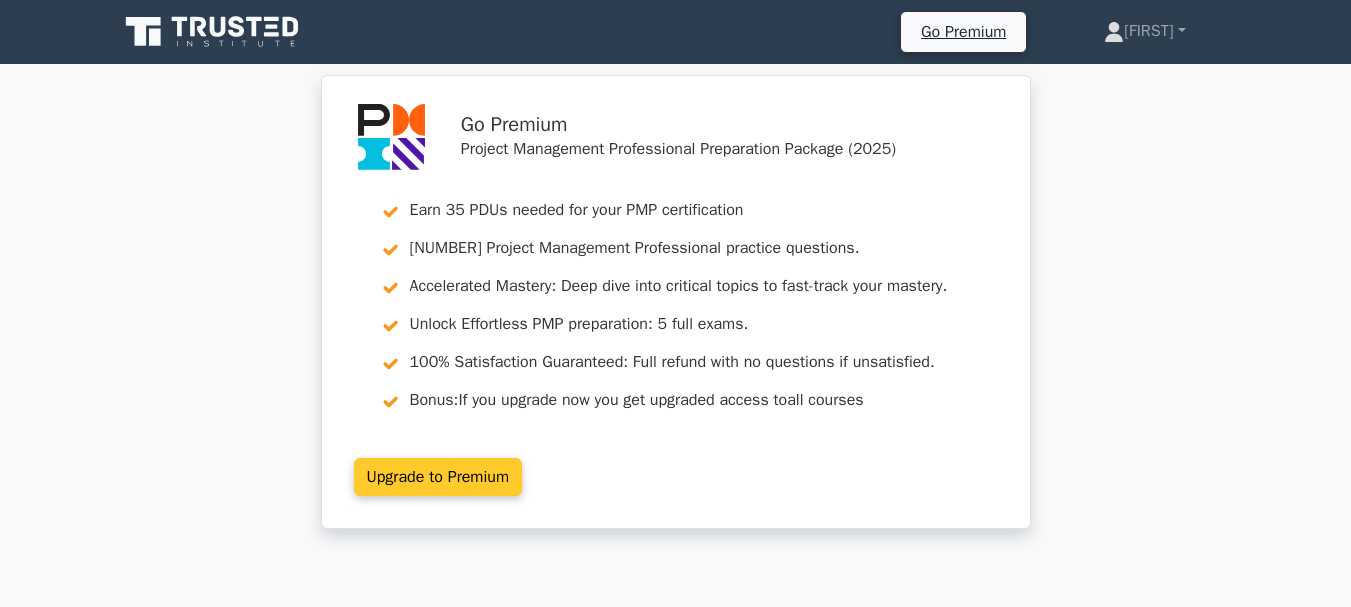 click on "Upgrade to Premium" at bounding box center [438, 477] 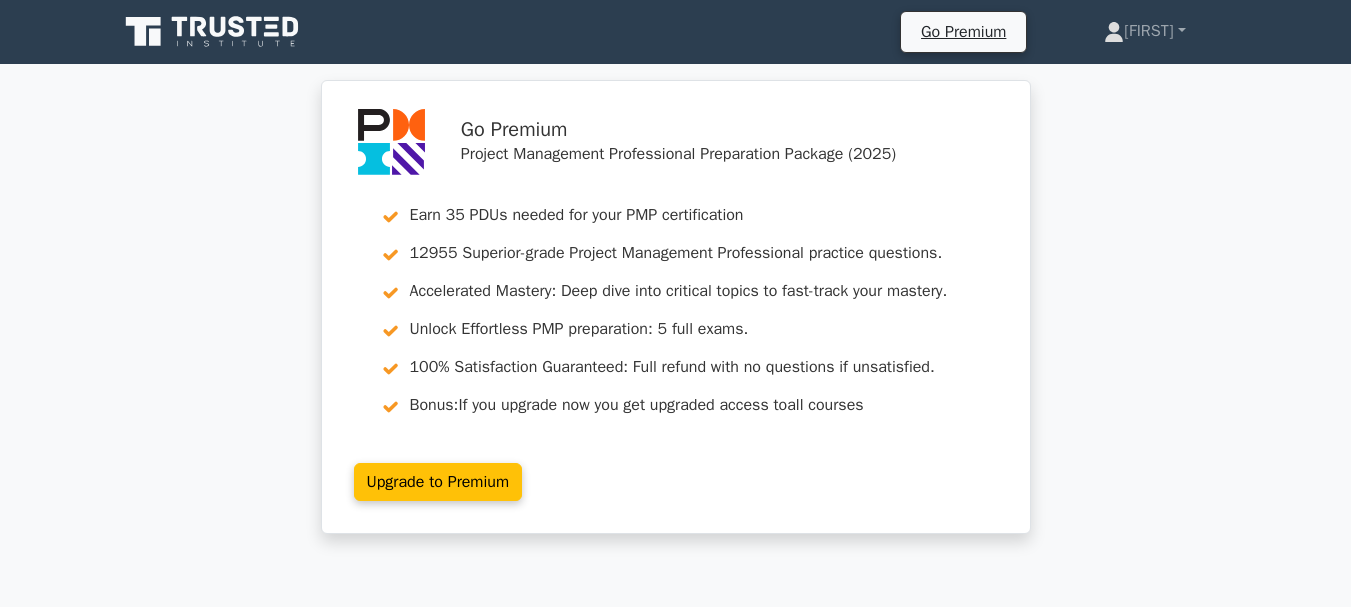 scroll, scrollTop: 0, scrollLeft: 0, axis: both 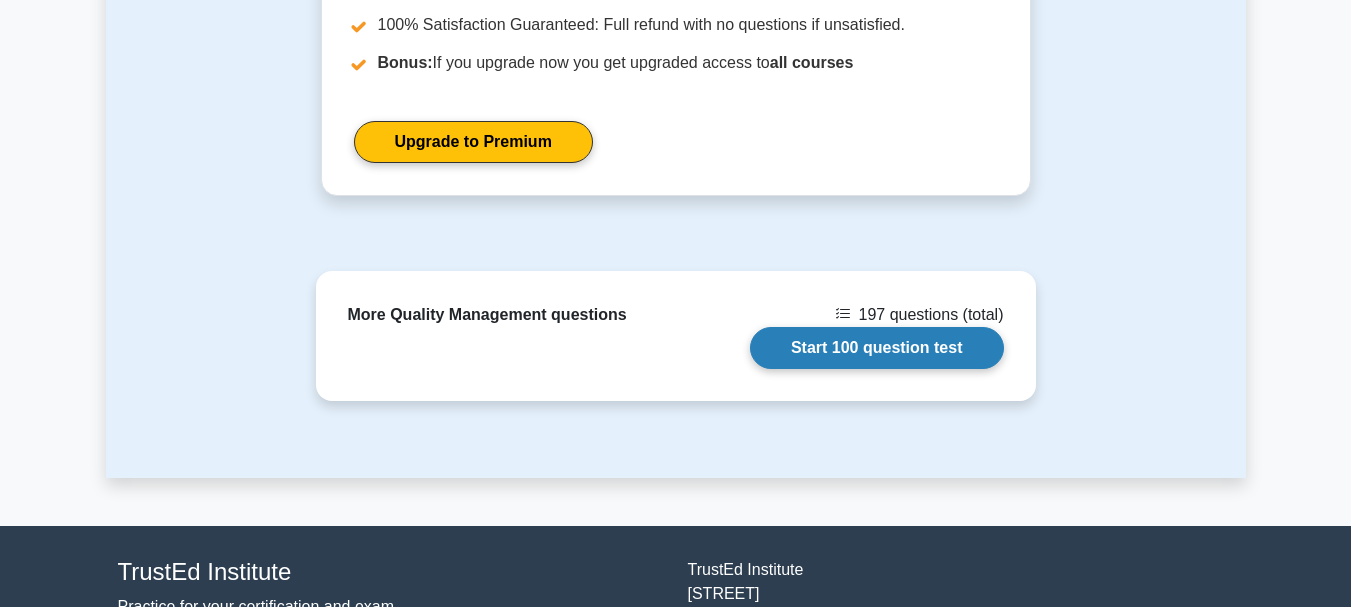 click on "Start 100 question test" at bounding box center [877, 348] 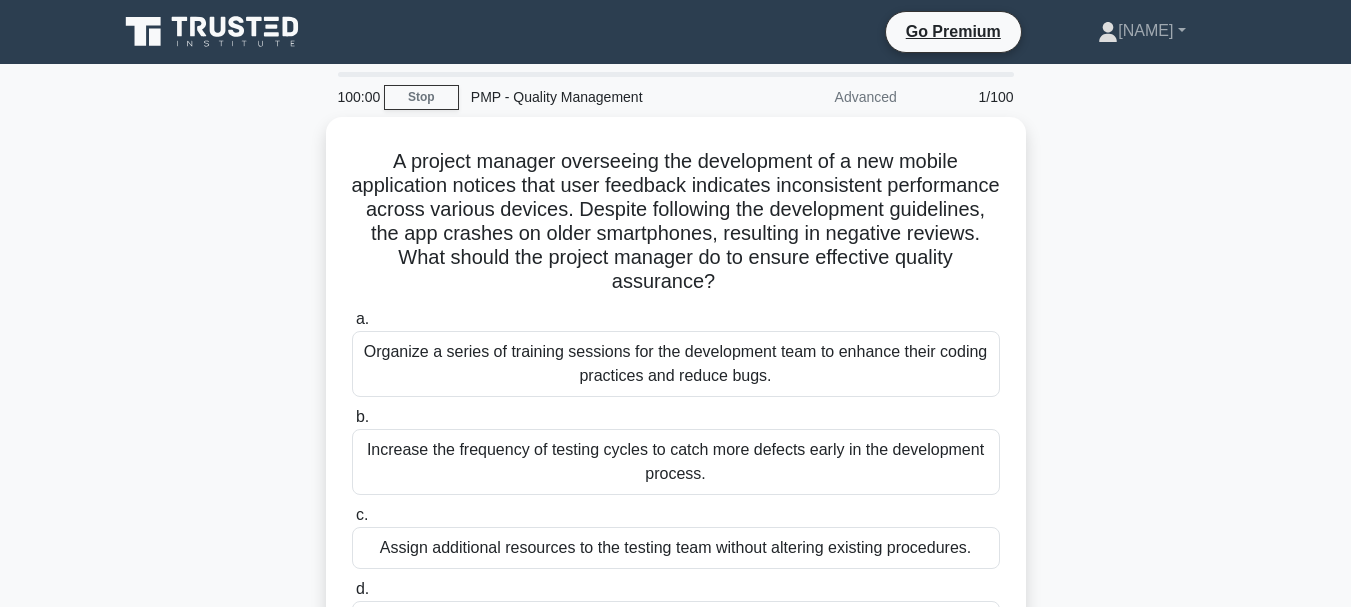 scroll, scrollTop: 0, scrollLeft: 0, axis: both 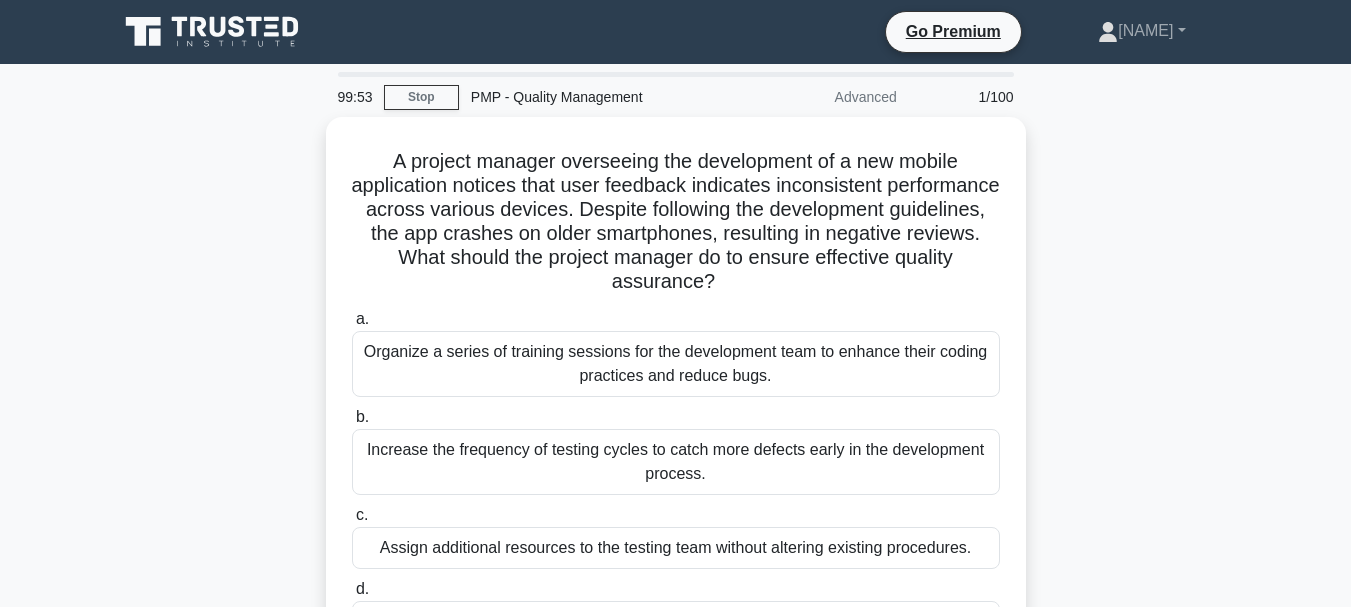 click on "Advanced" at bounding box center (821, 97) 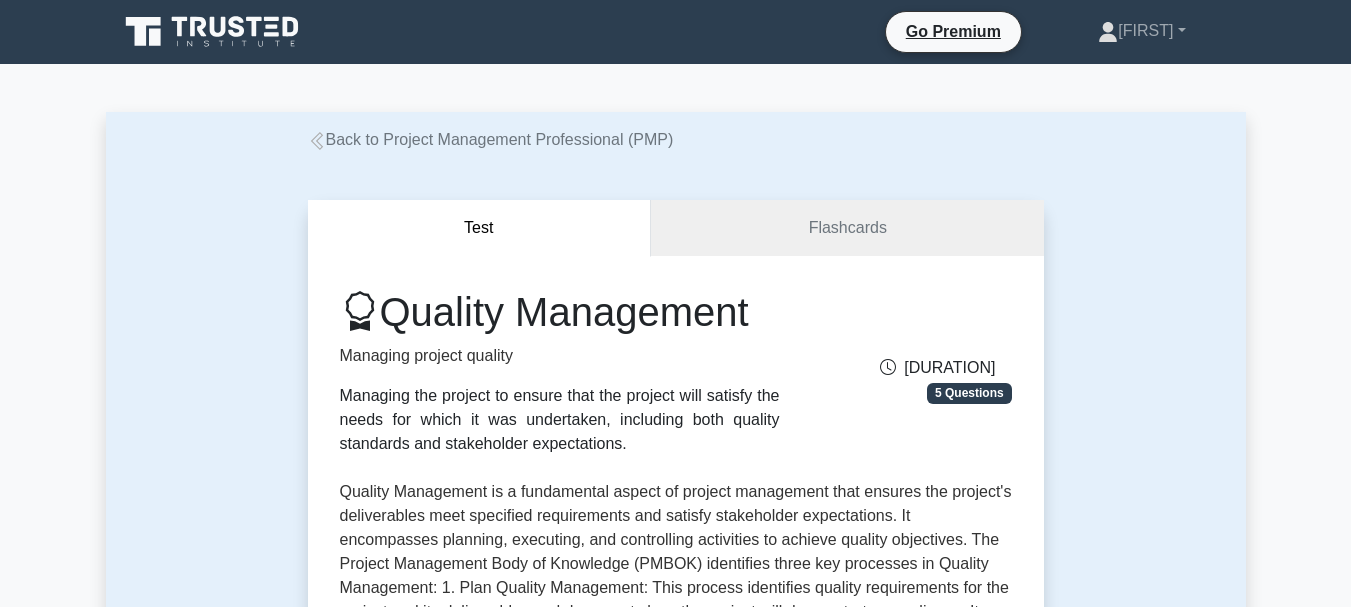 scroll, scrollTop: 1604, scrollLeft: 0, axis: vertical 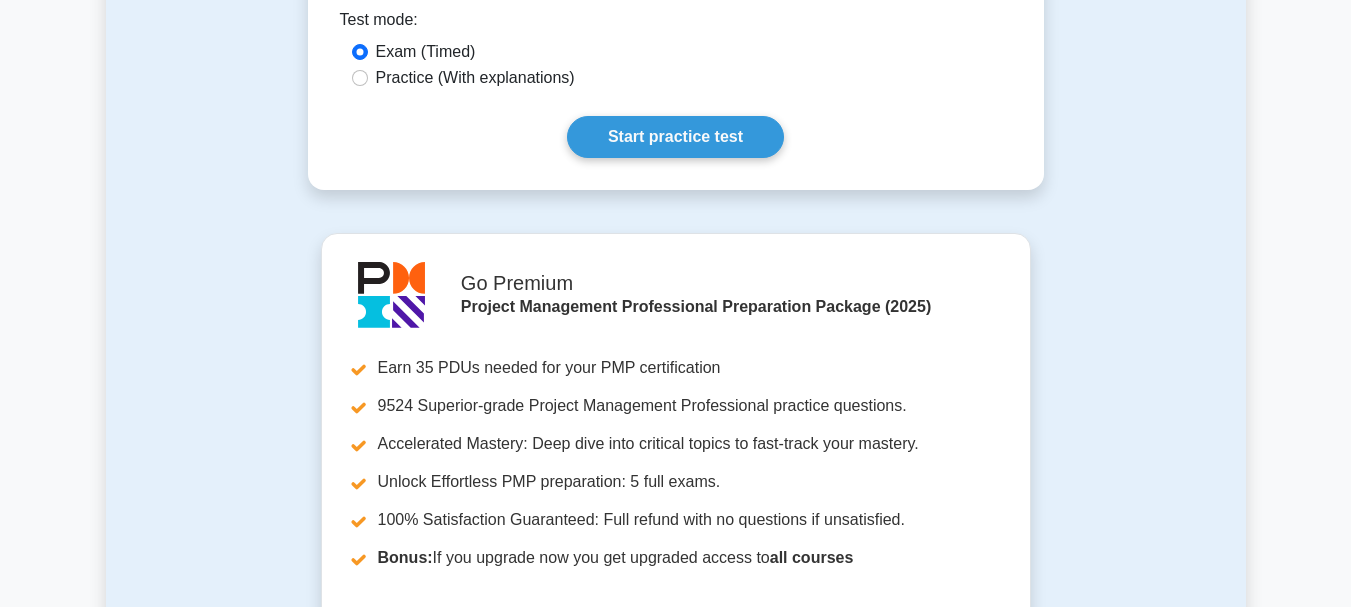 click on "Upgrade to Premium" at bounding box center [473, 637] 